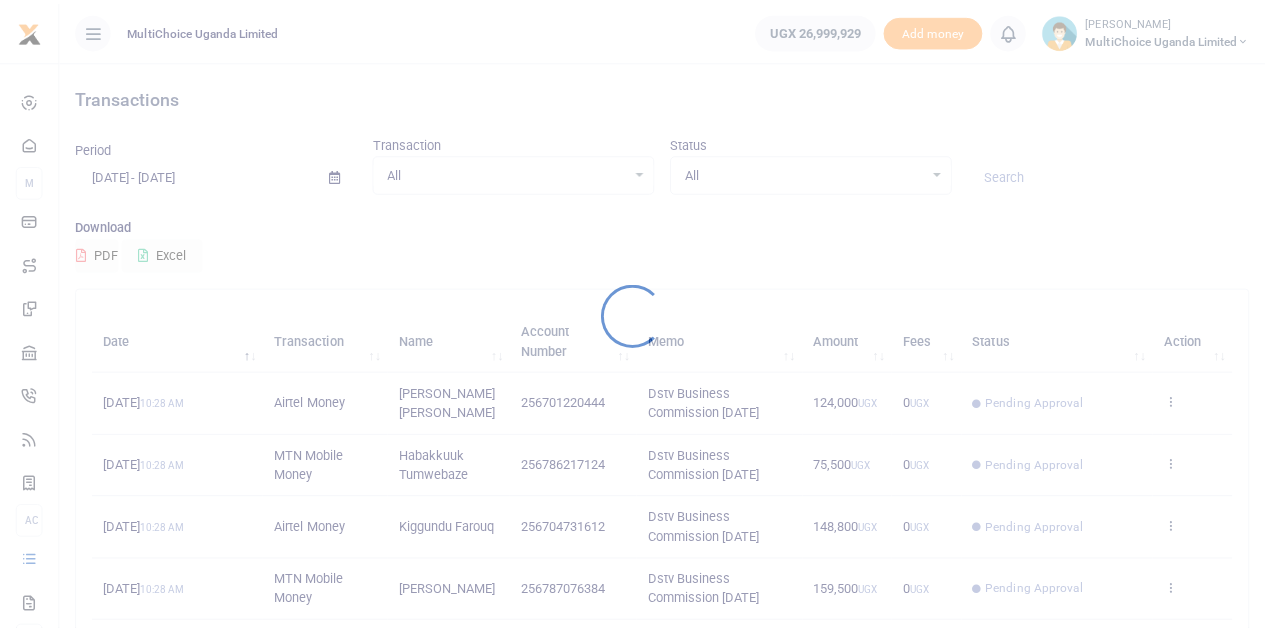 scroll, scrollTop: 0, scrollLeft: 0, axis: both 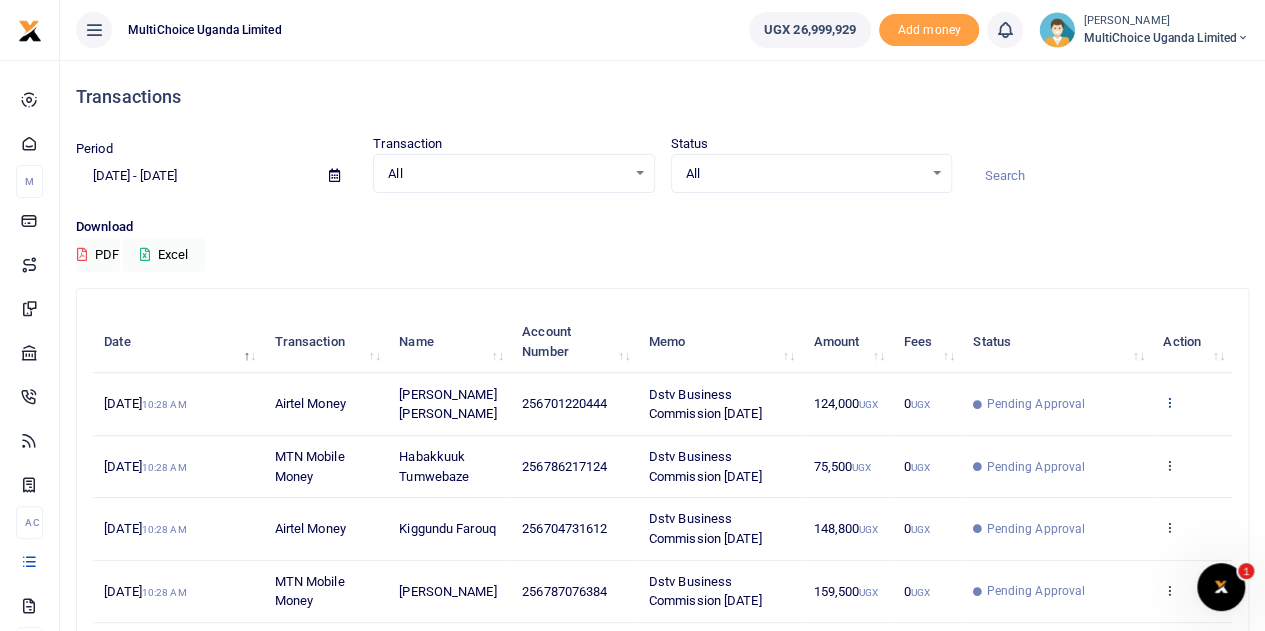click at bounding box center (1169, 402) 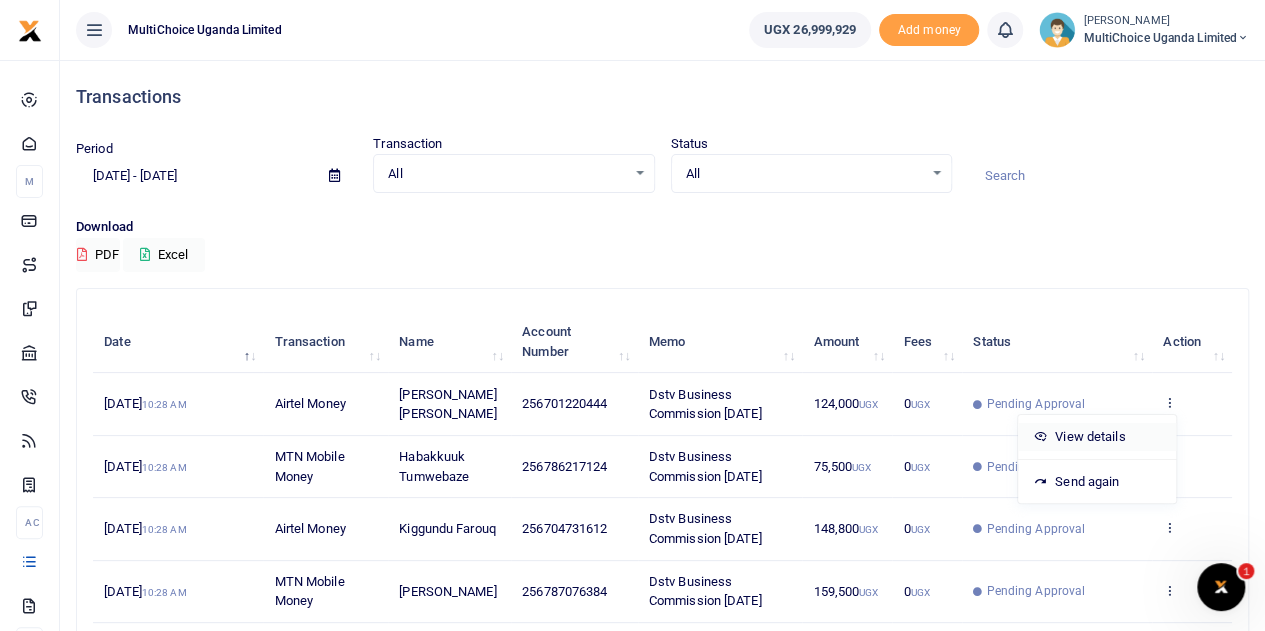 click on "View details" at bounding box center [1097, 437] 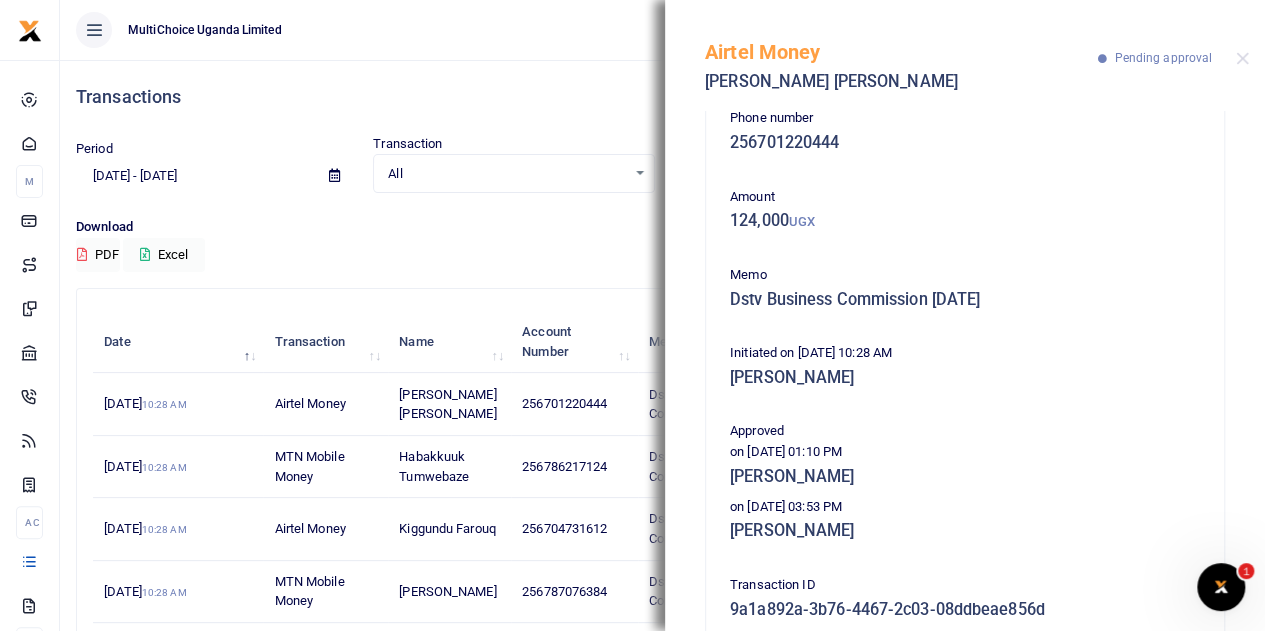 scroll, scrollTop: 0, scrollLeft: 0, axis: both 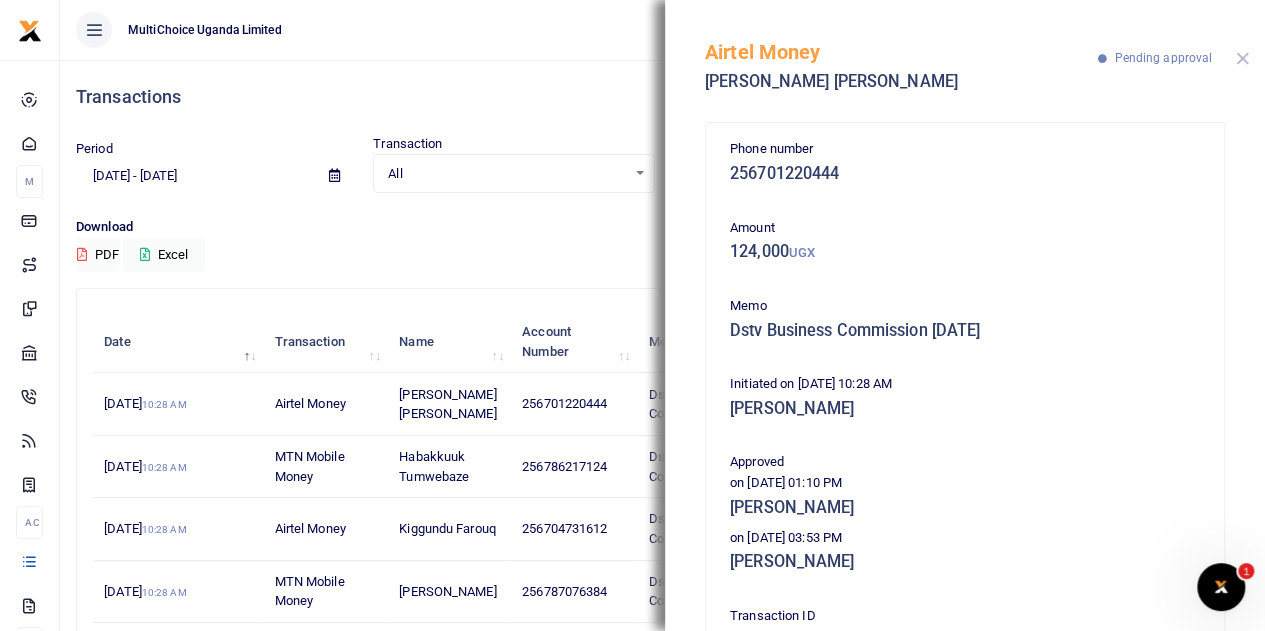 click at bounding box center [1242, 58] 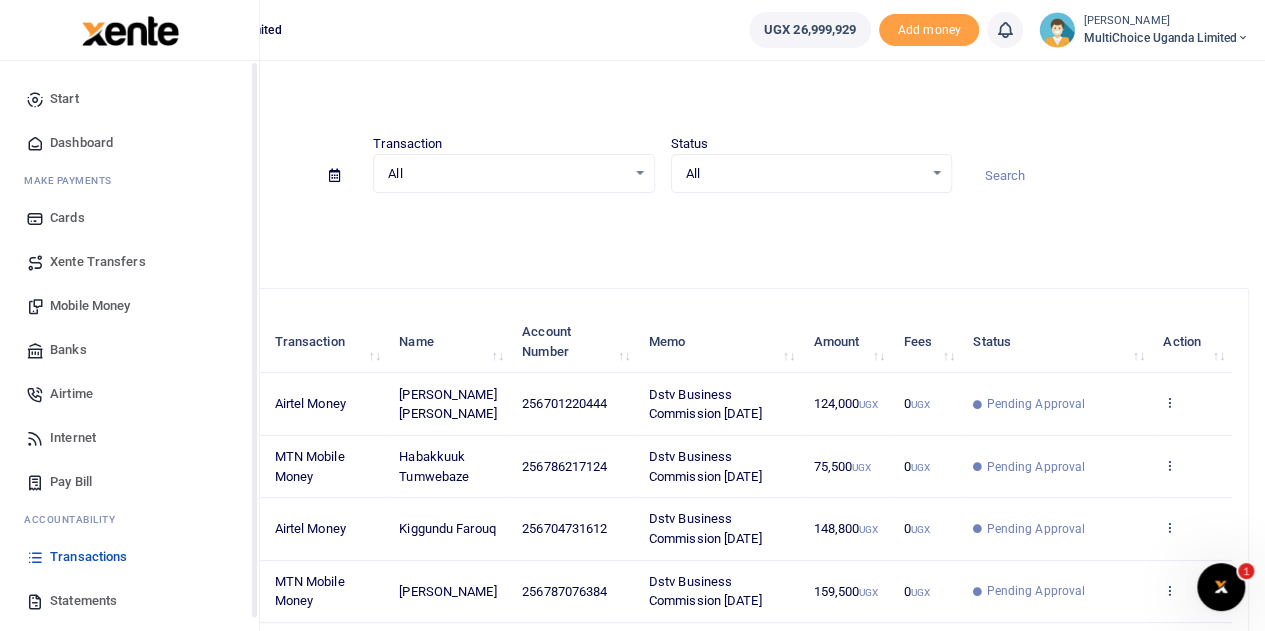 click on "Mobile Money" at bounding box center (90, 306) 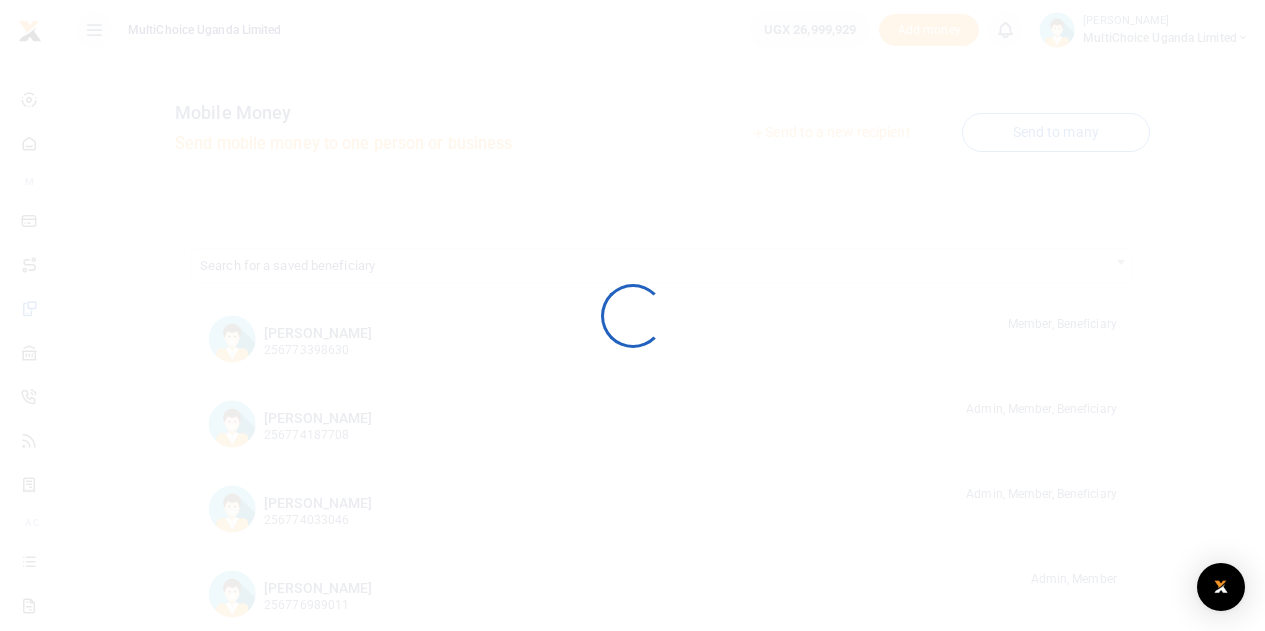 scroll, scrollTop: 0, scrollLeft: 0, axis: both 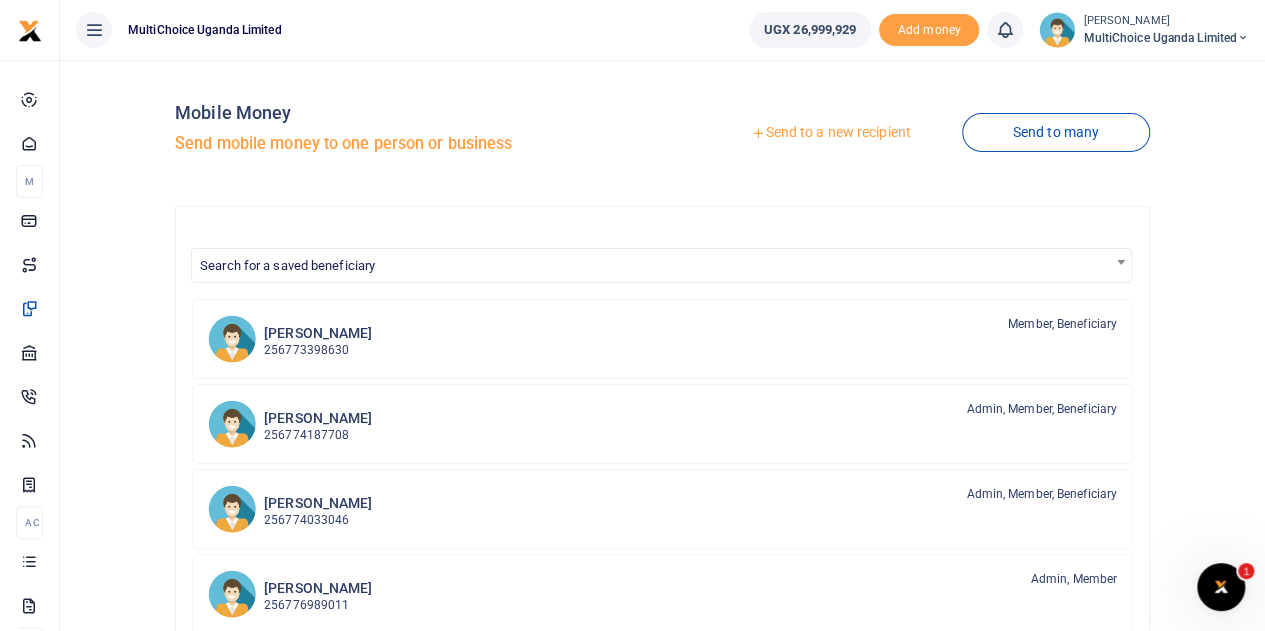 click on "Send to a new recipient" at bounding box center (830, 133) 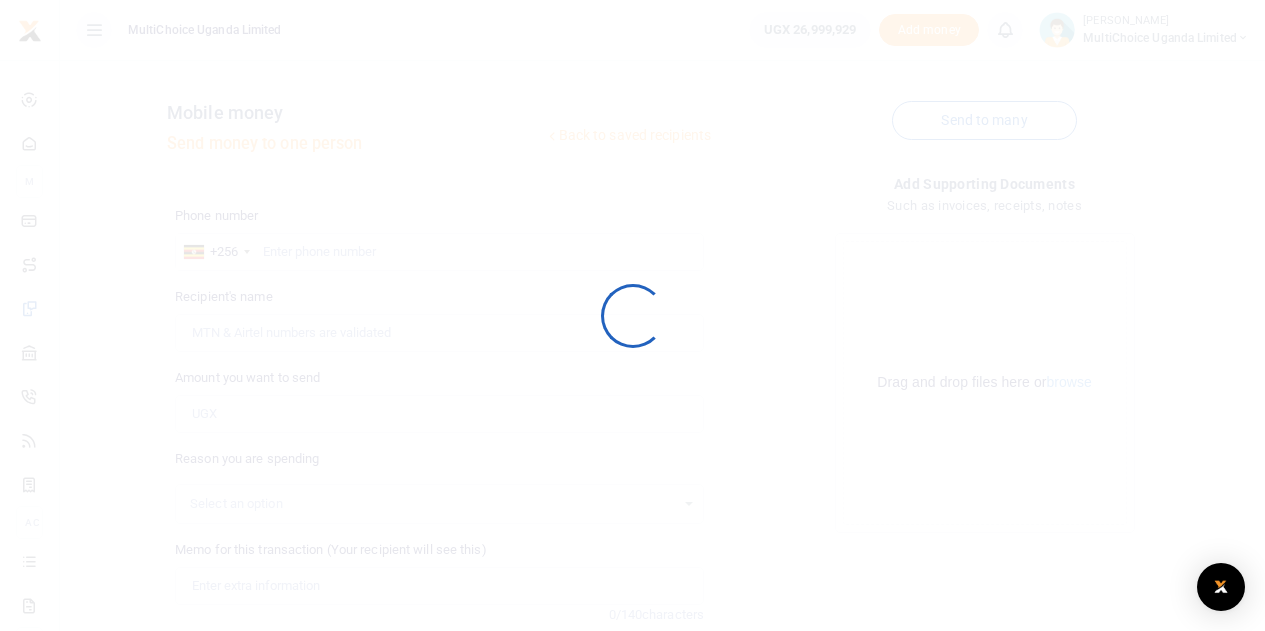 scroll, scrollTop: 0, scrollLeft: 0, axis: both 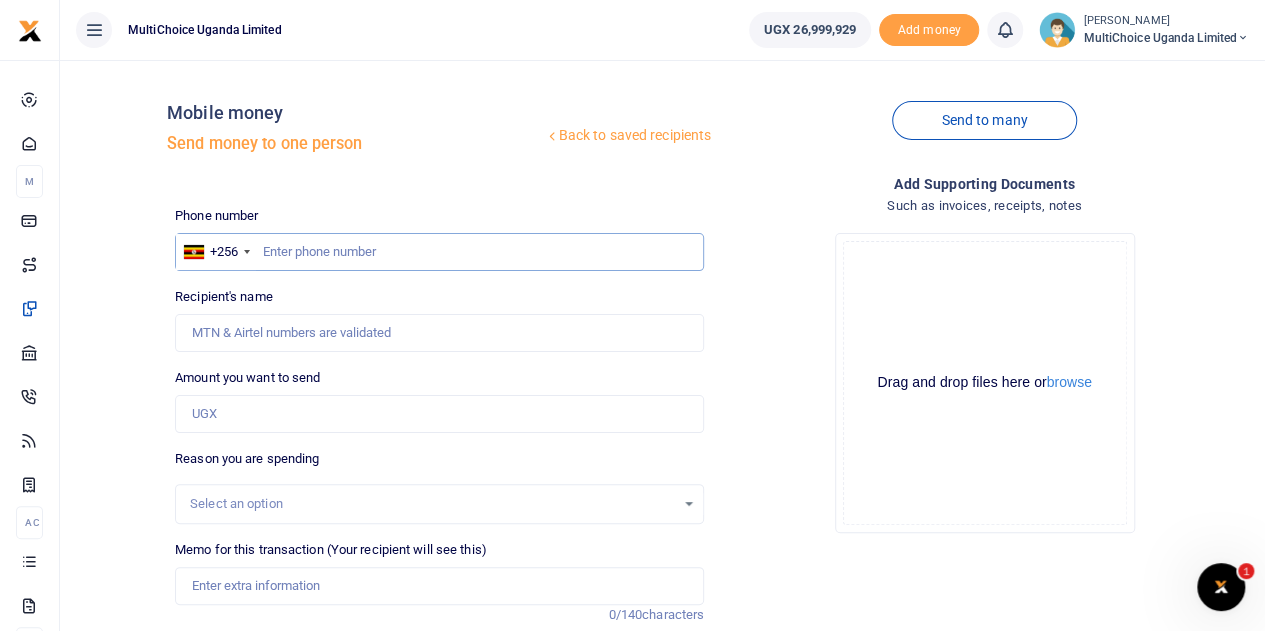 click at bounding box center [439, 252] 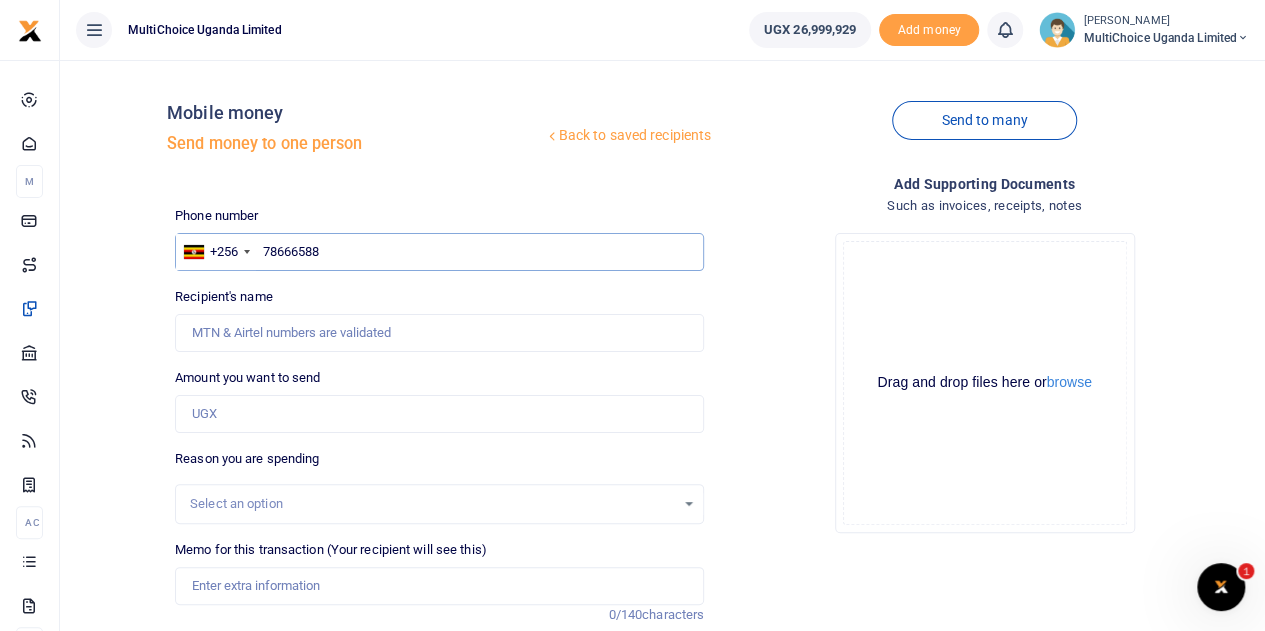 type on "786665884" 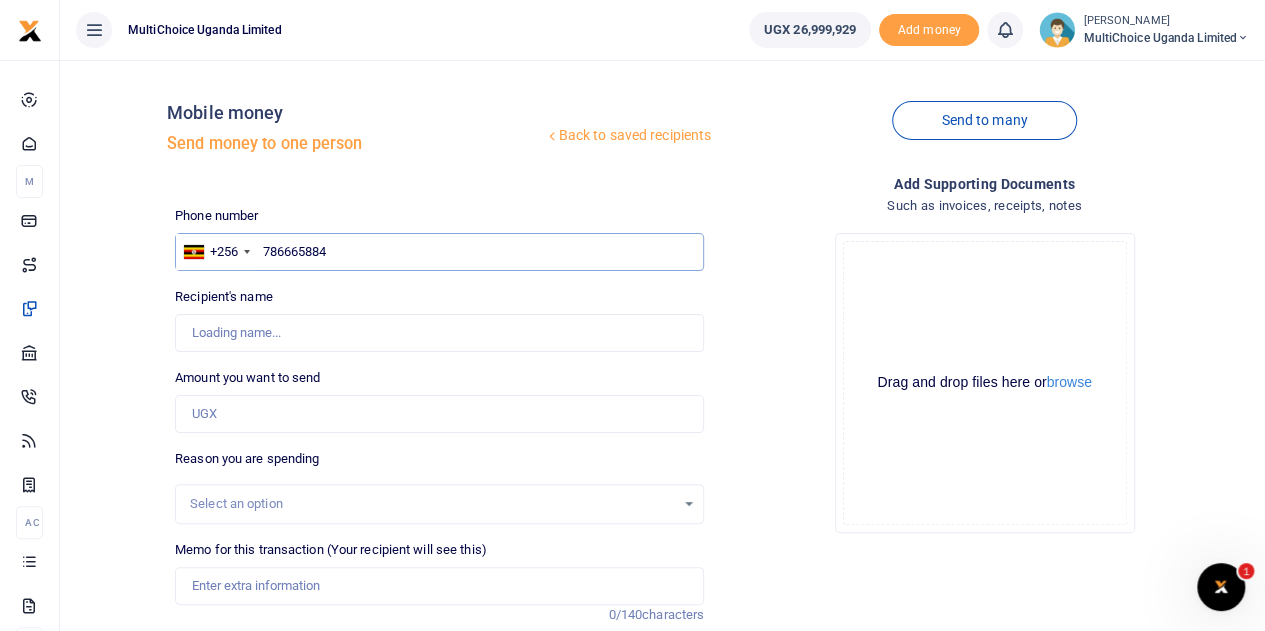 type on "Adong Evans" 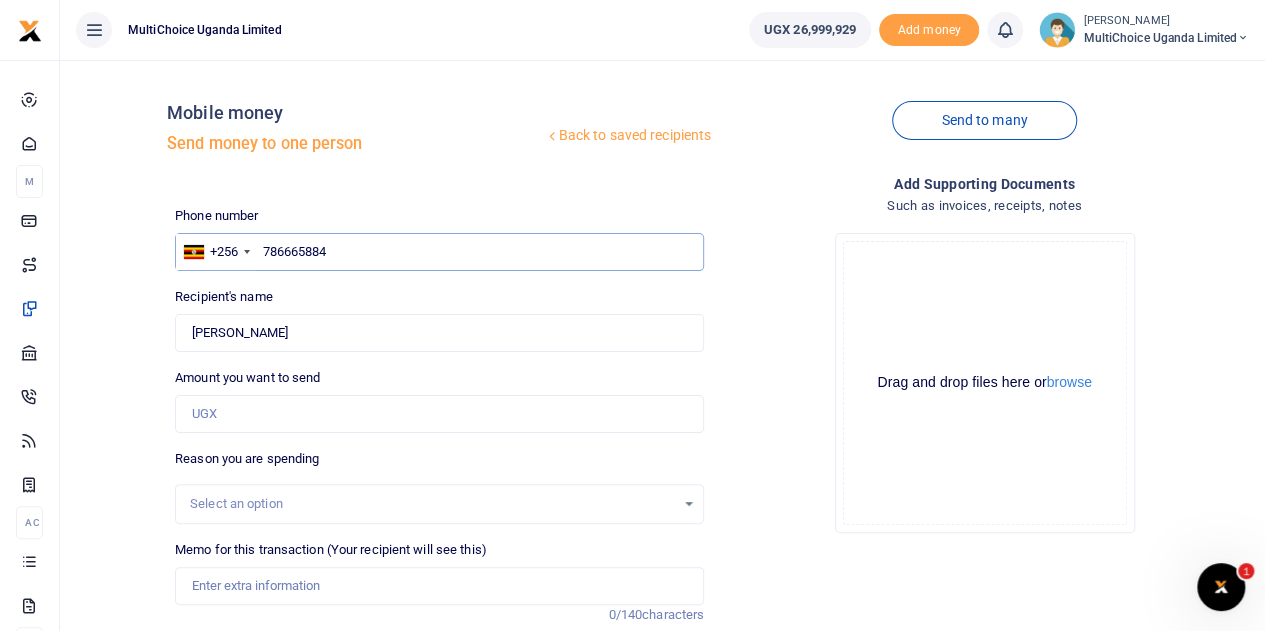 type on "786665884" 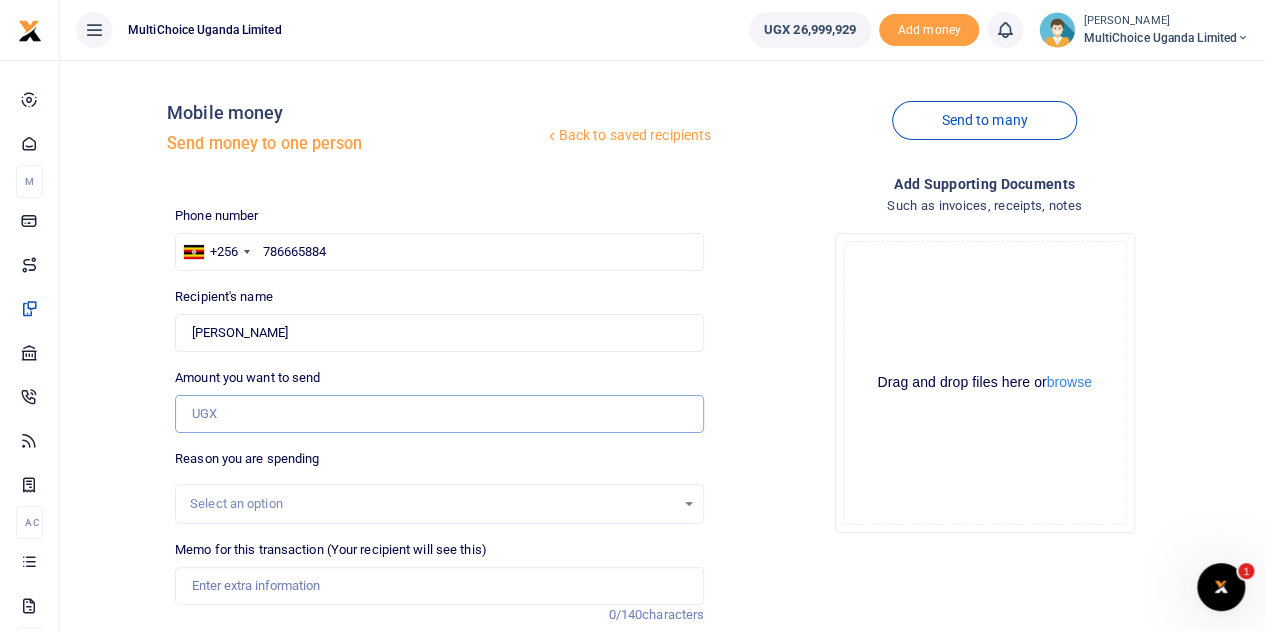 click on "Amount you want to send" at bounding box center (439, 414) 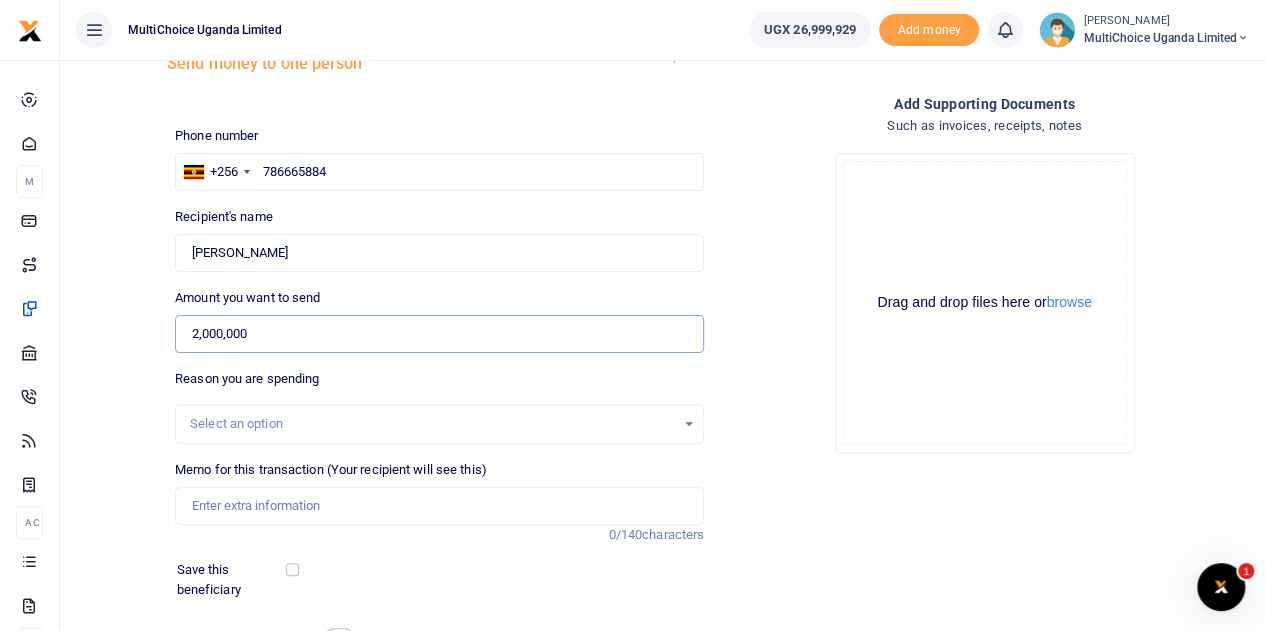 scroll, scrollTop: 200, scrollLeft: 0, axis: vertical 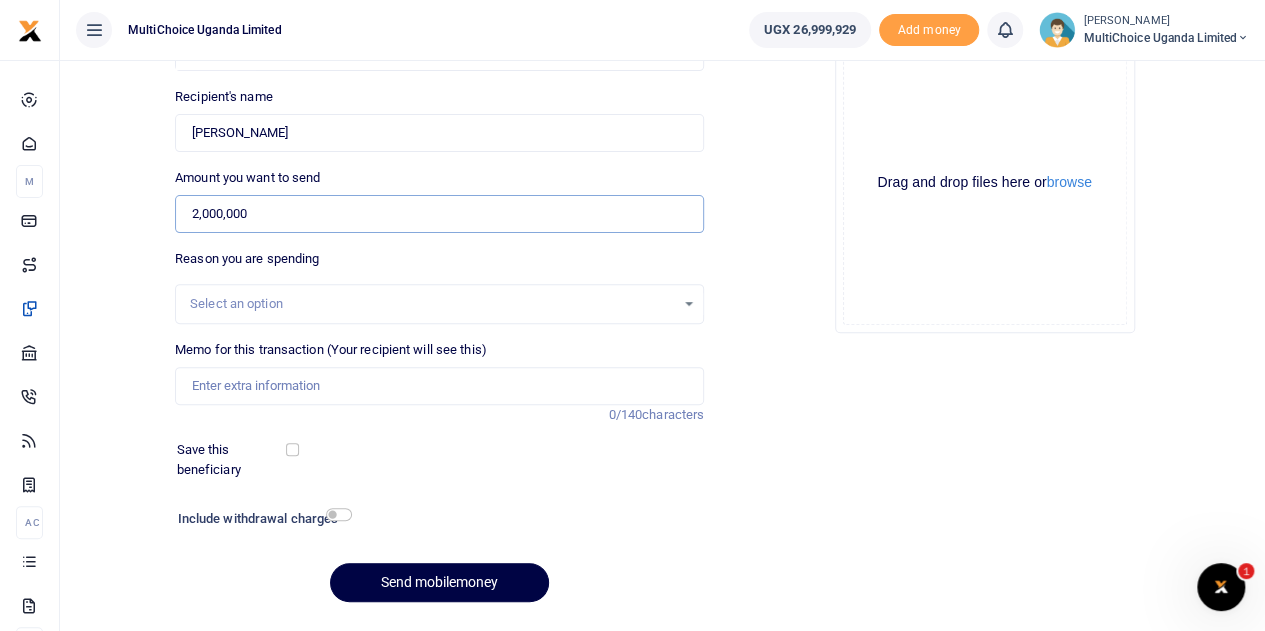 type on "2,000,000" 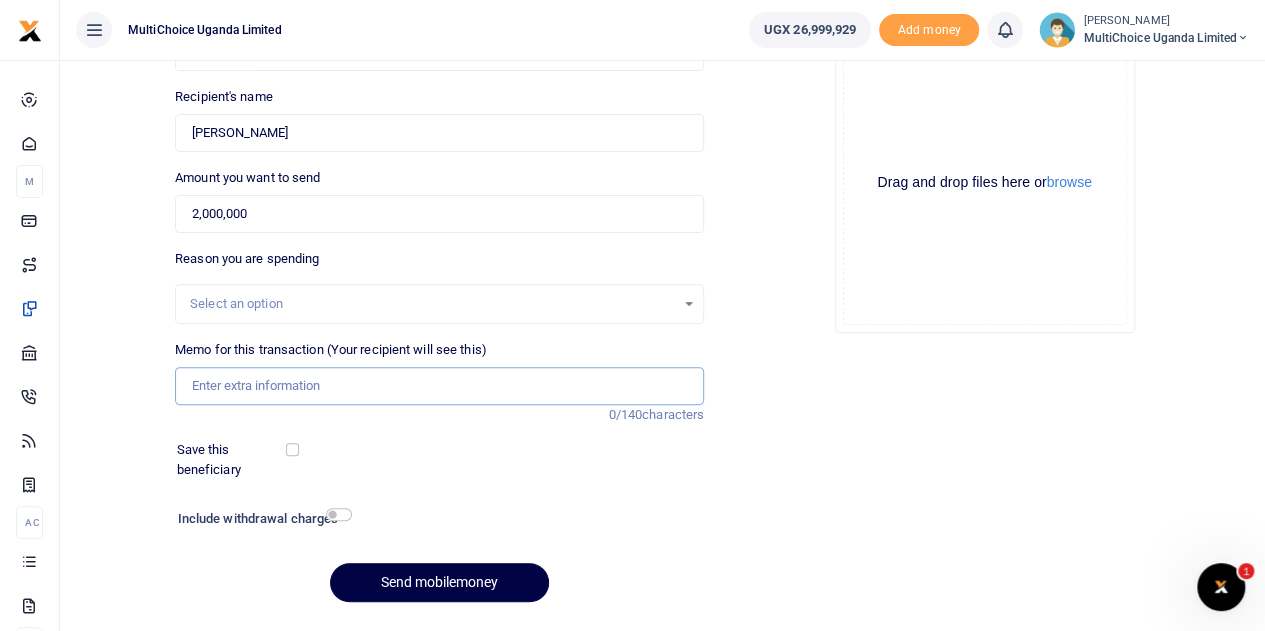 click on "Memo for this transaction (Your recipient will see this)" at bounding box center [439, 386] 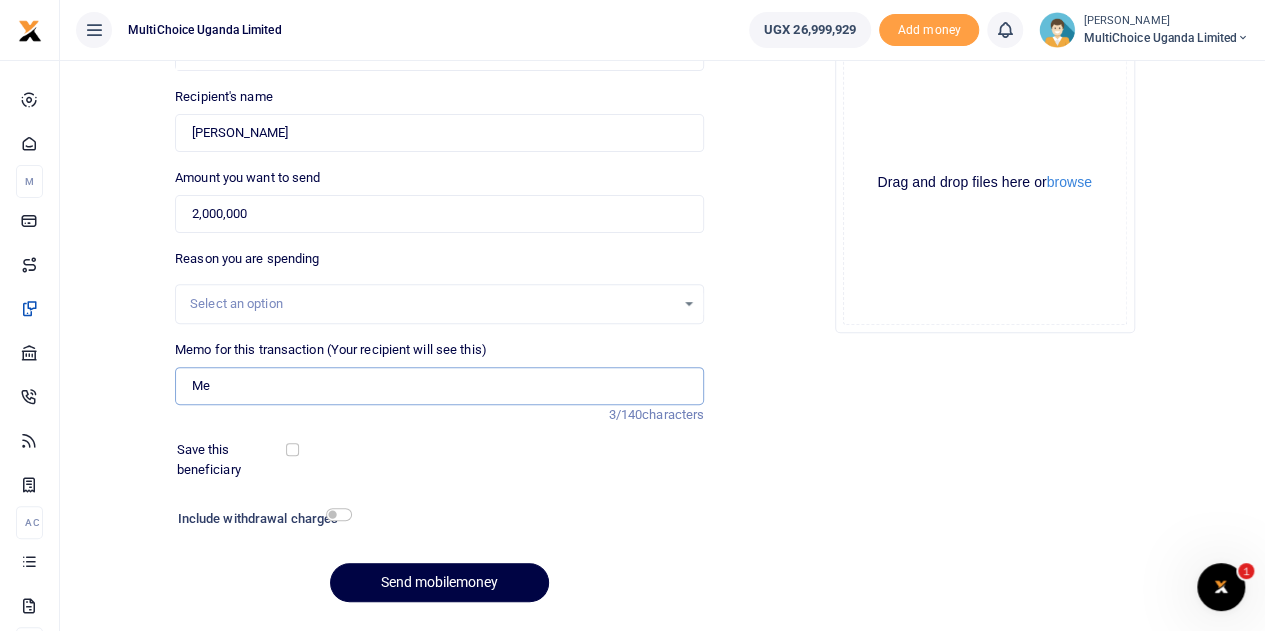 type on "M" 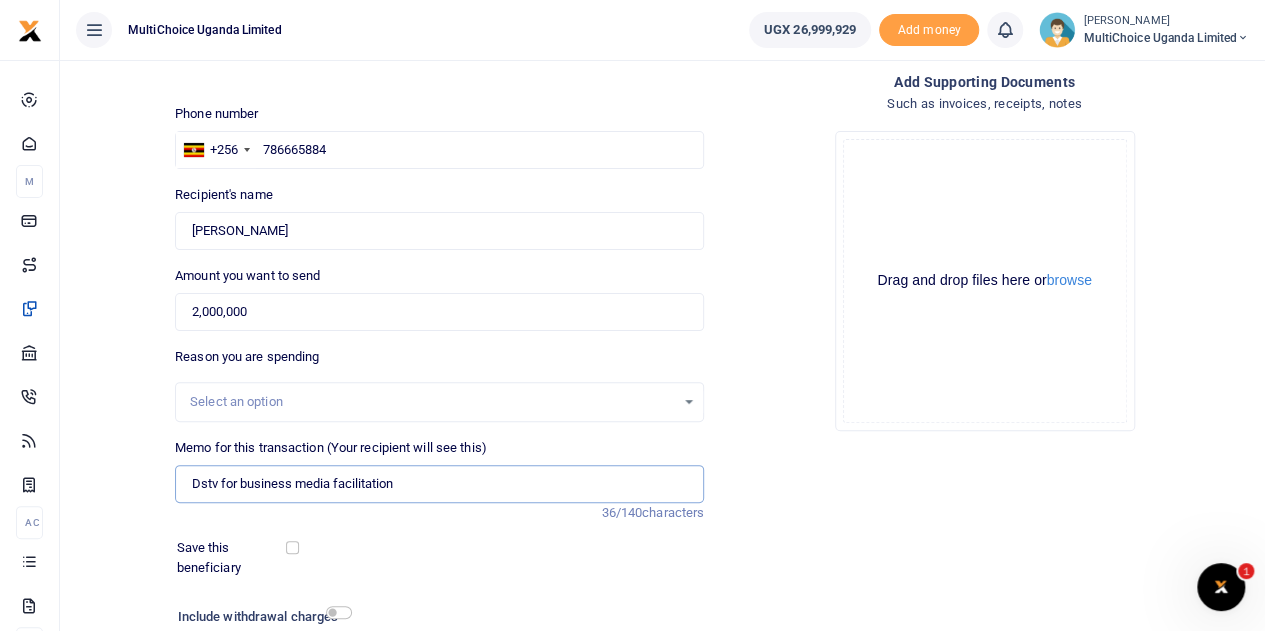 scroll, scrollTop: 200, scrollLeft: 0, axis: vertical 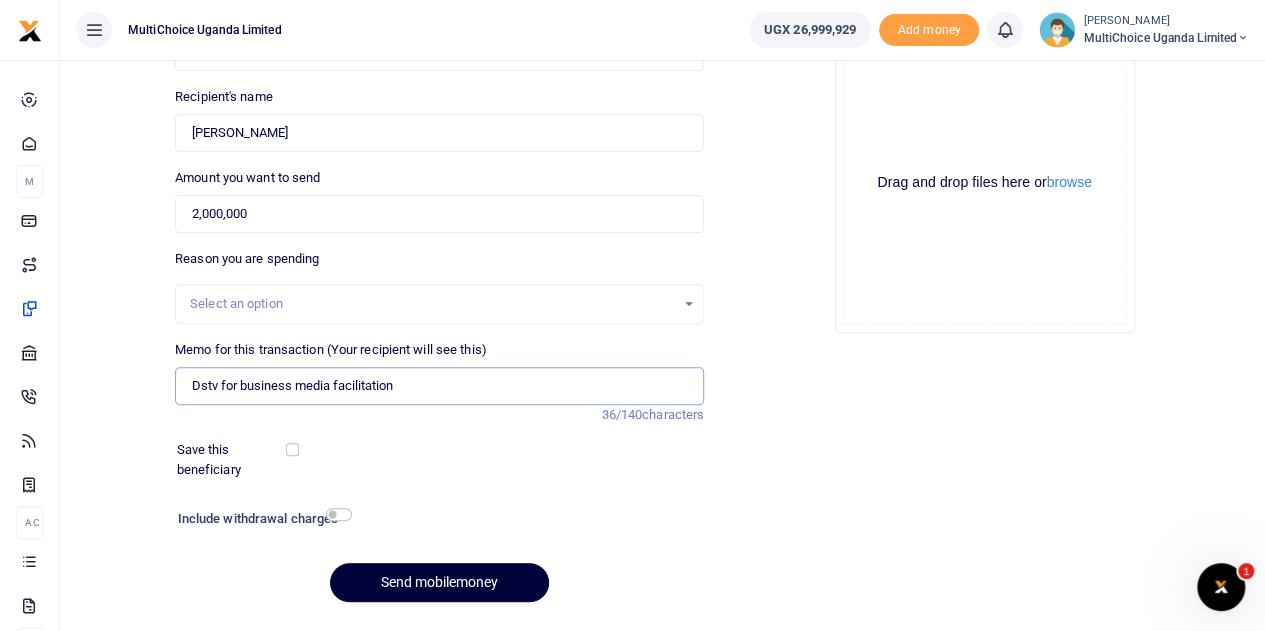 type on "Dstv for business media facilitation" 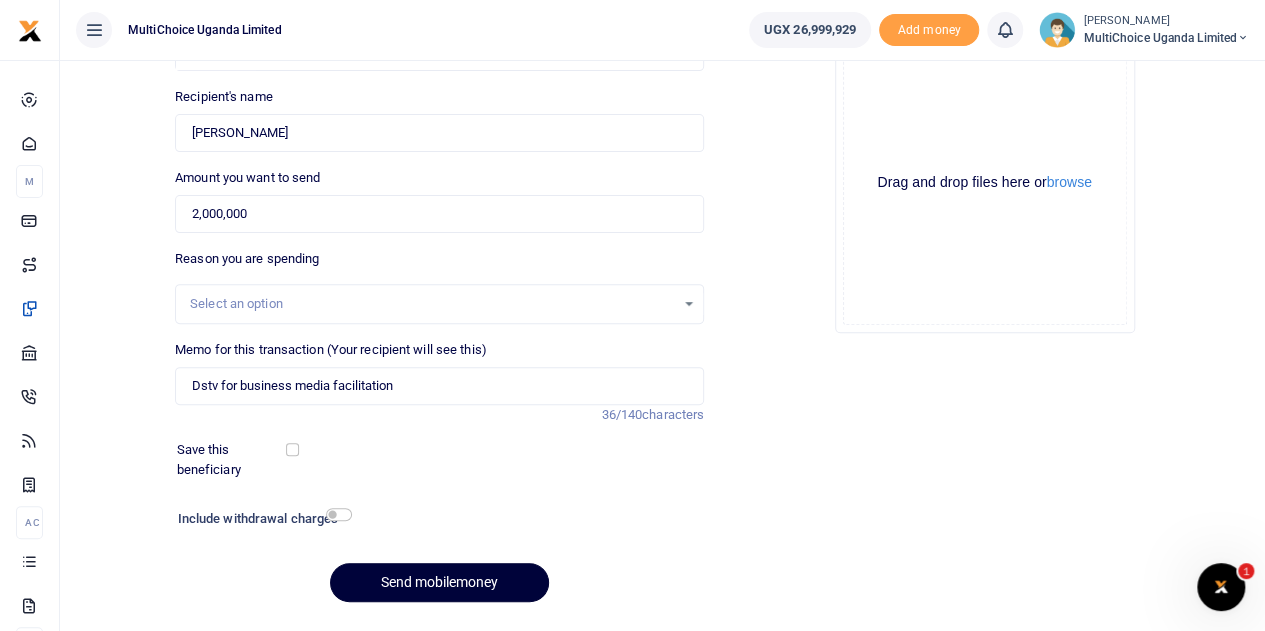 click on "Send mobilemoney" at bounding box center [439, 582] 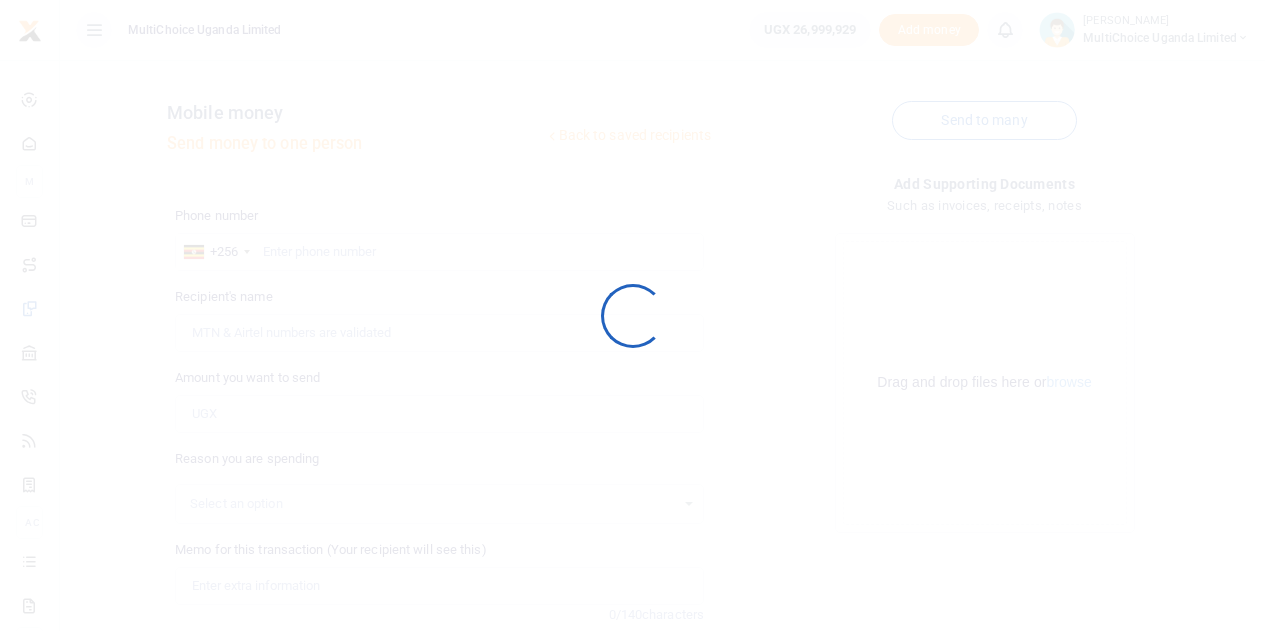 scroll, scrollTop: 200, scrollLeft: 0, axis: vertical 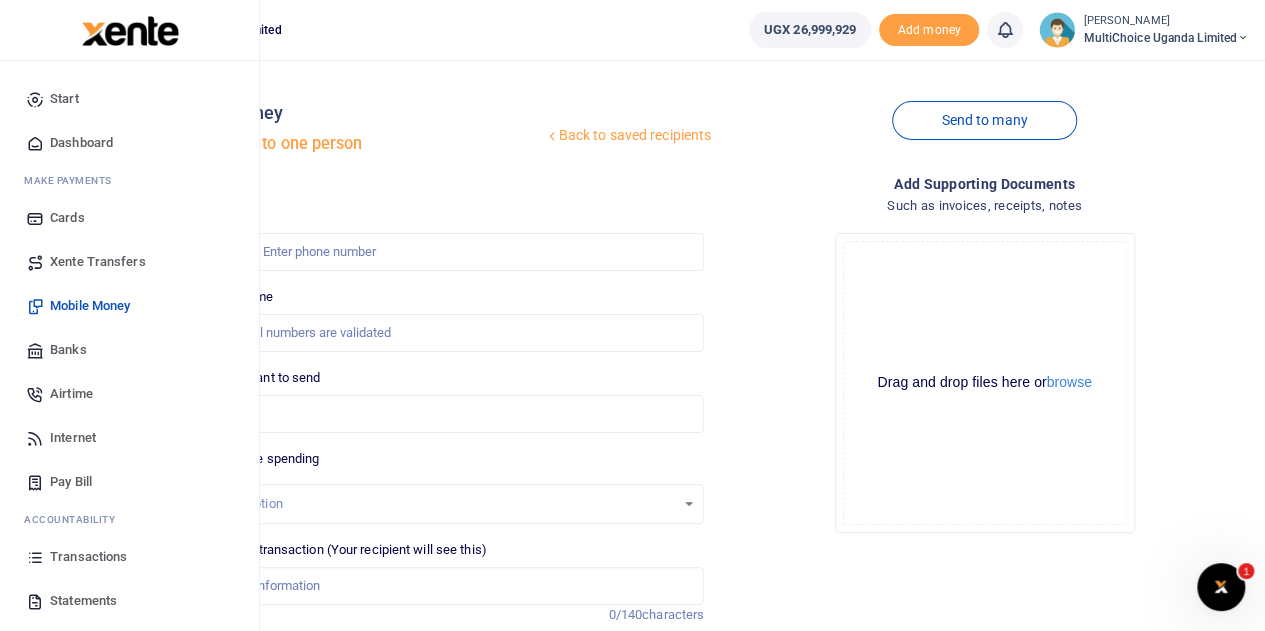 click on "Transactions" at bounding box center (88, 557) 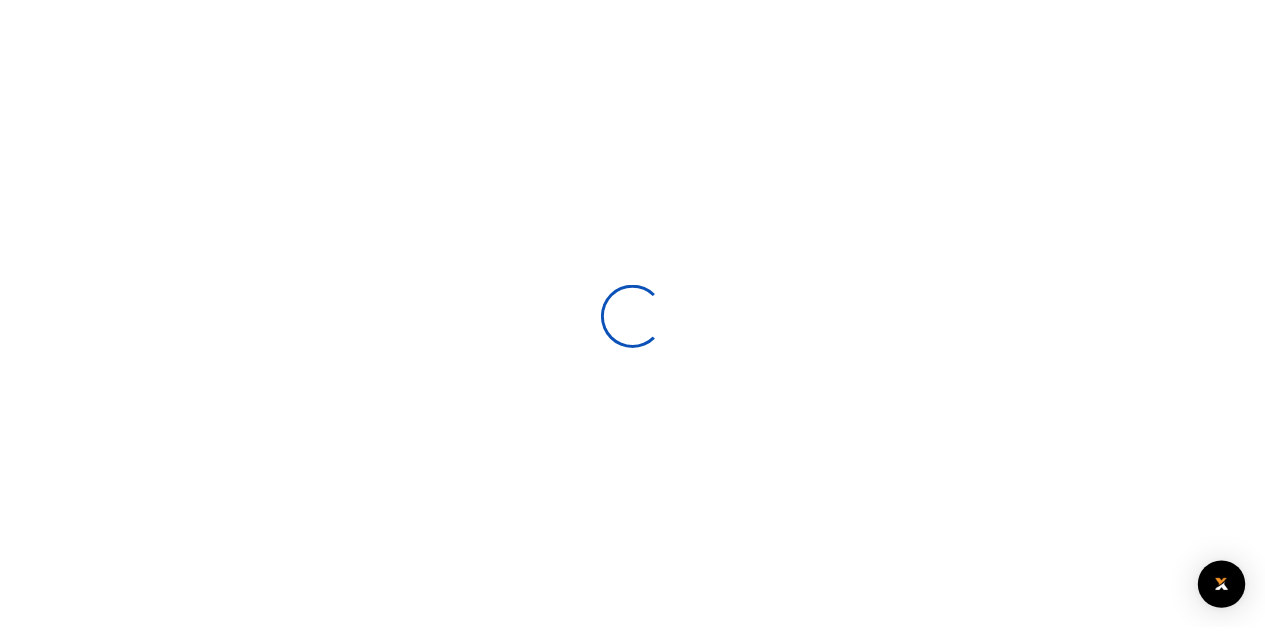 scroll, scrollTop: 0, scrollLeft: 0, axis: both 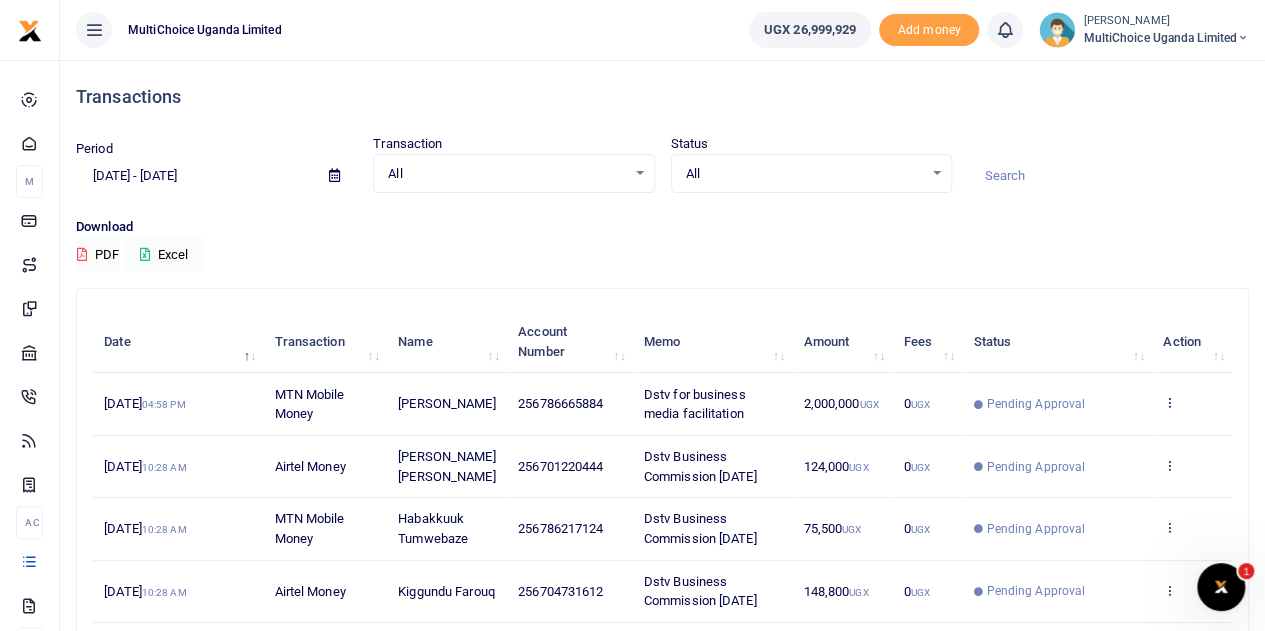 click at bounding box center (1169, 402) 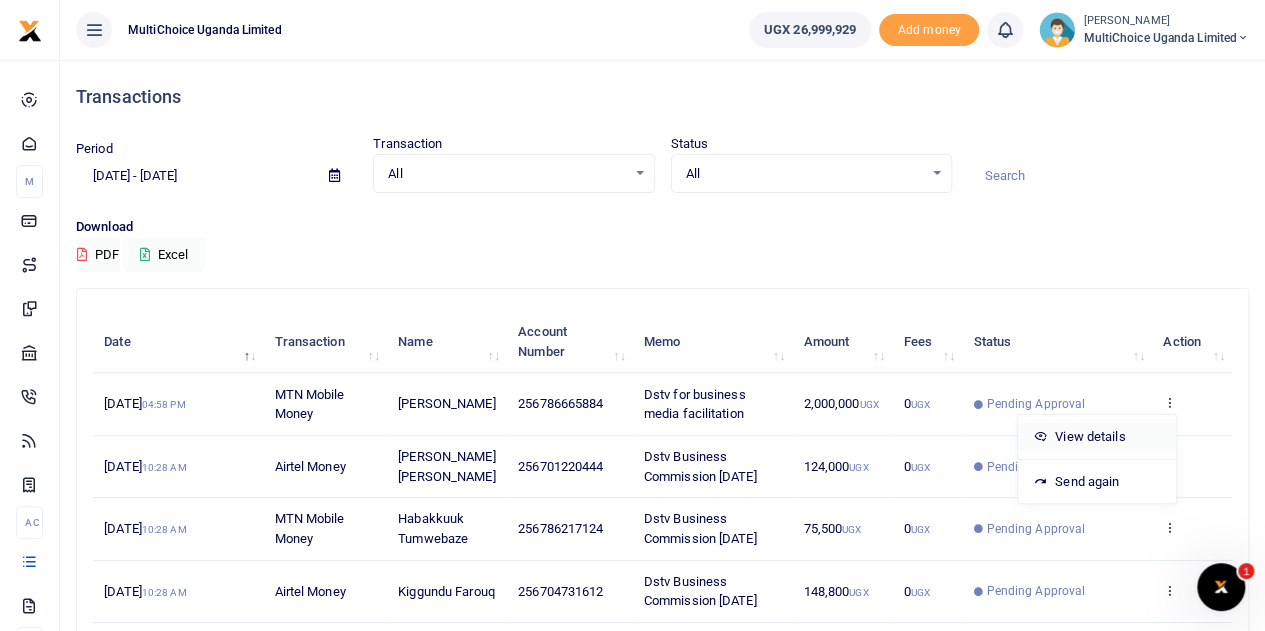 click on "View details" at bounding box center (1097, 437) 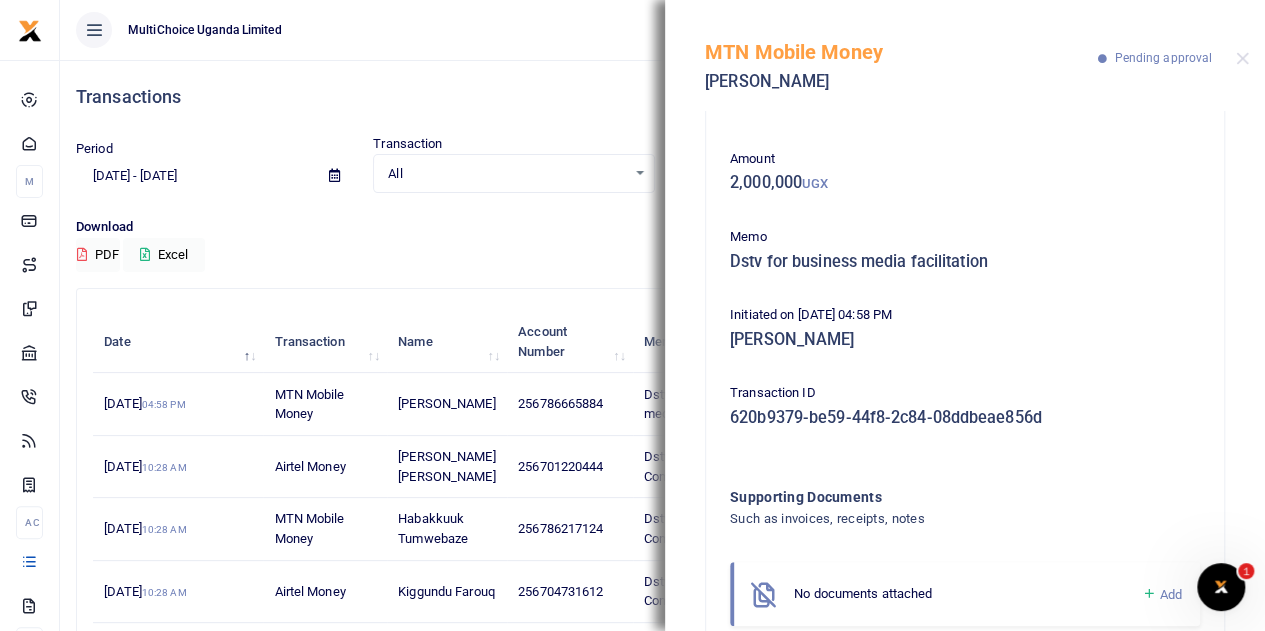 scroll, scrollTop: 128, scrollLeft: 0, axis: vertical 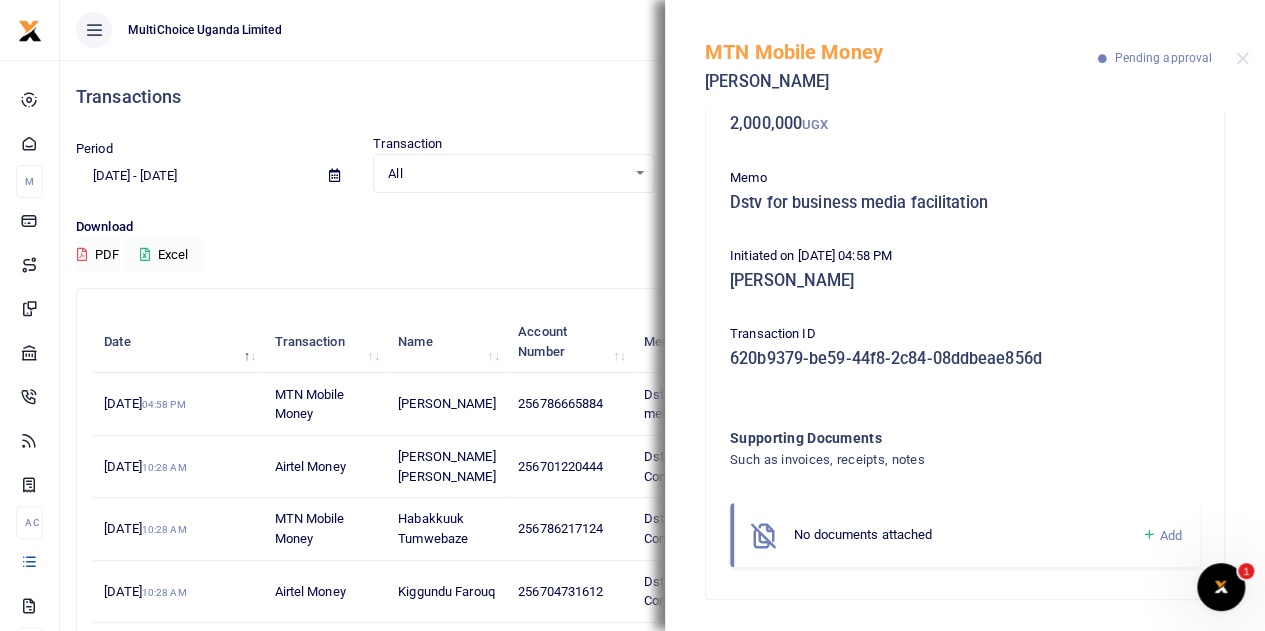 click at bounding box center [1148, 535] 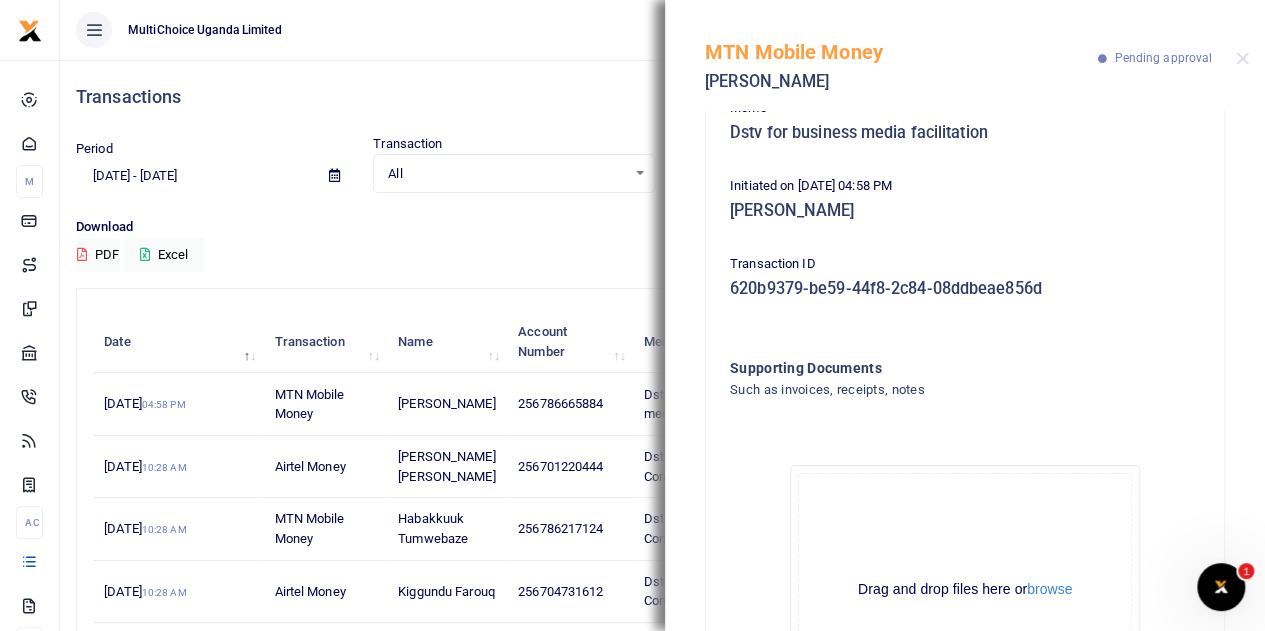 scroll, scrollTop: 354, scrollLeft: 0, axis: vertical 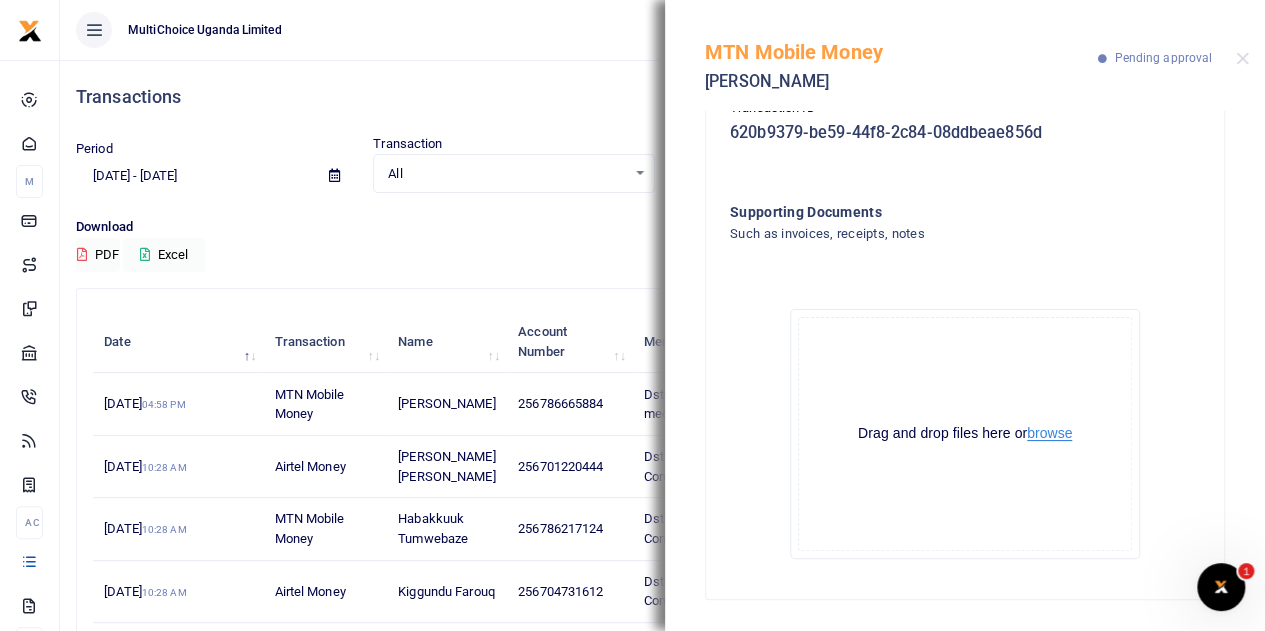 click on "browse" at bounding box center [1049, 433] 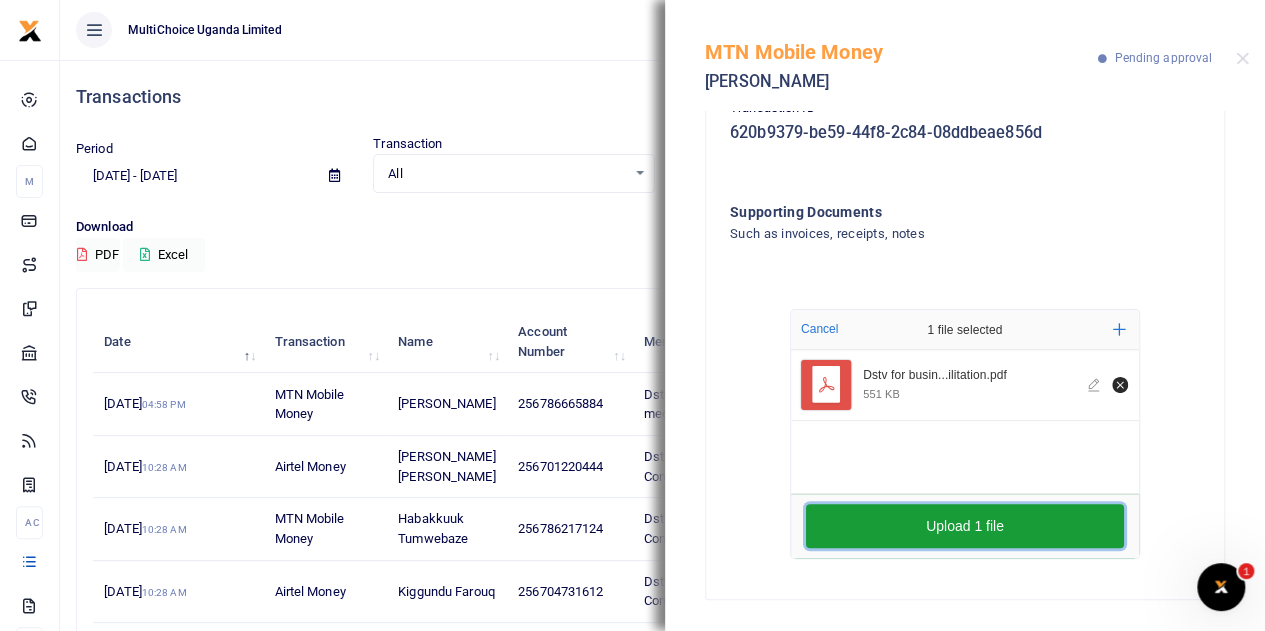 click on "Upload 1 file" at bounding box center [965, 526] 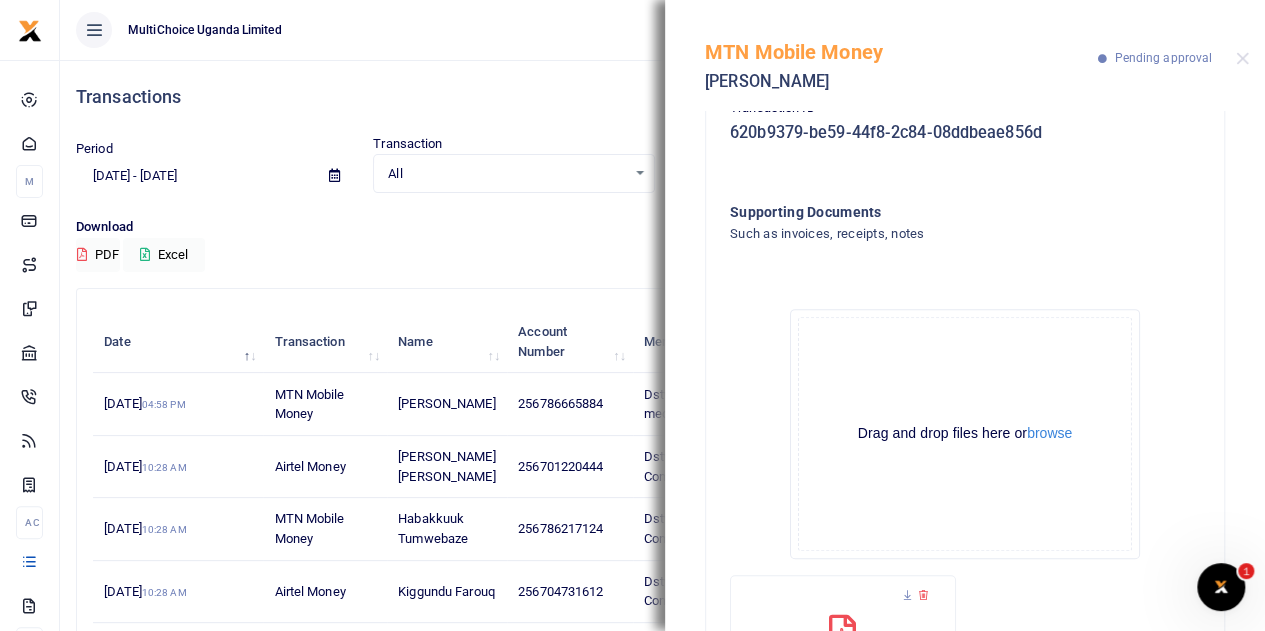 click on "Transactions" at bounding box center [662, 97] 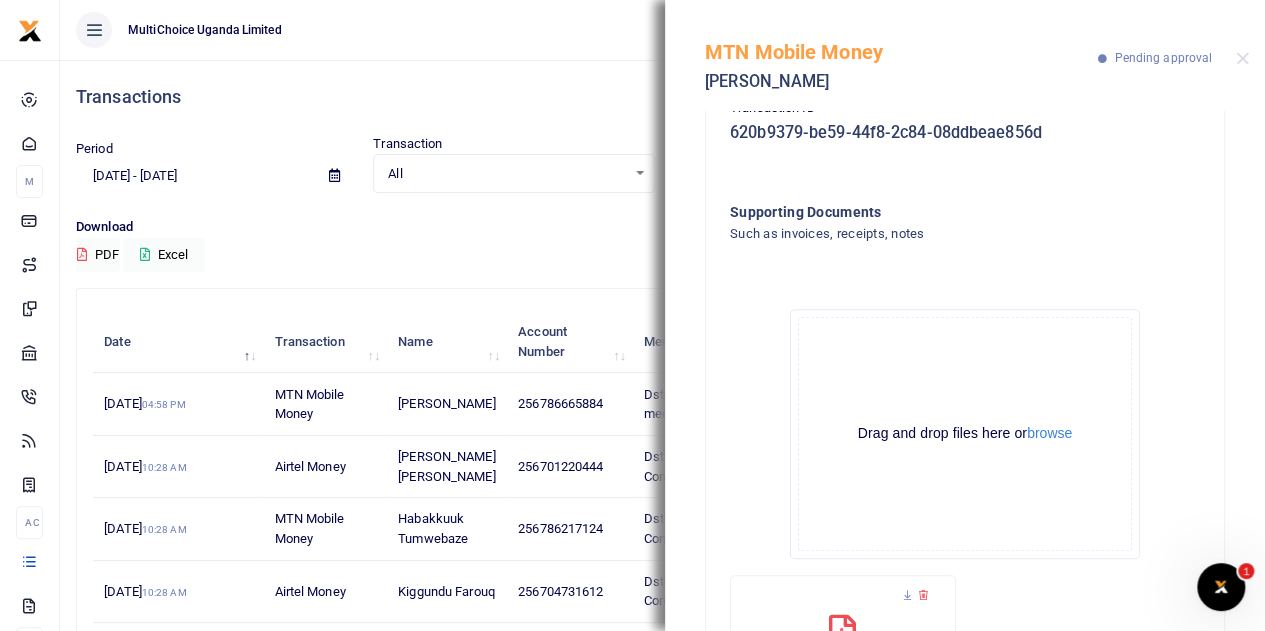click on "MTN Mobile Money
Adong Evans
Pending approval" at bounding box center (965, 55) 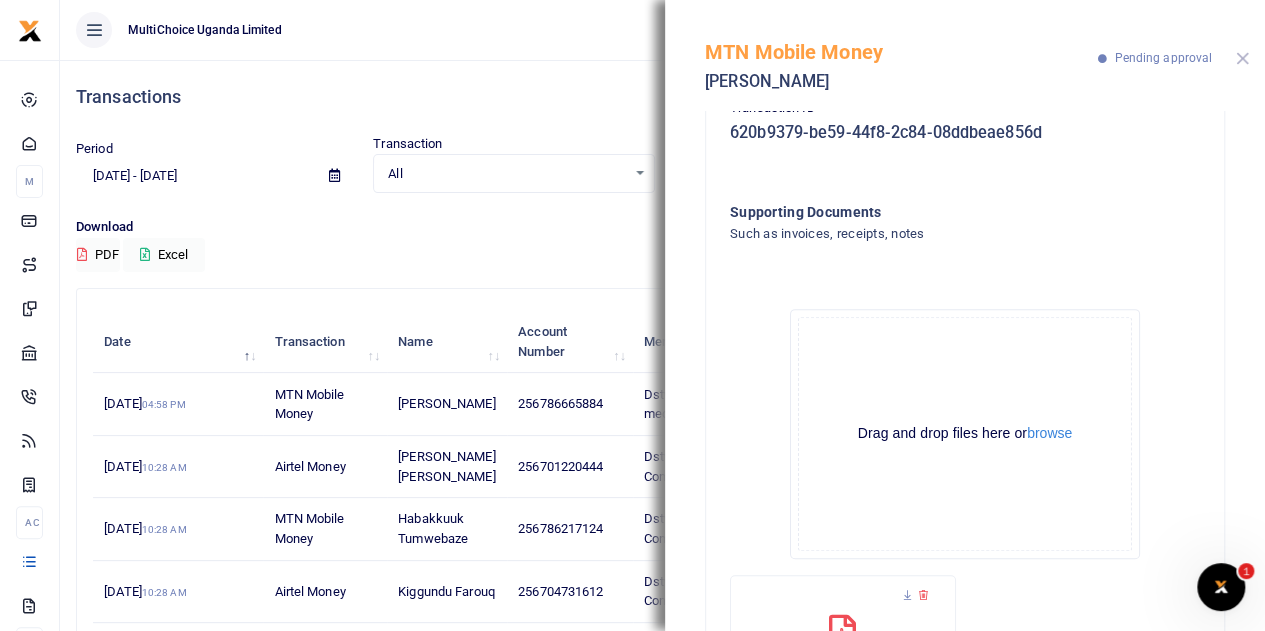 click at bounding box center (1242, 58) 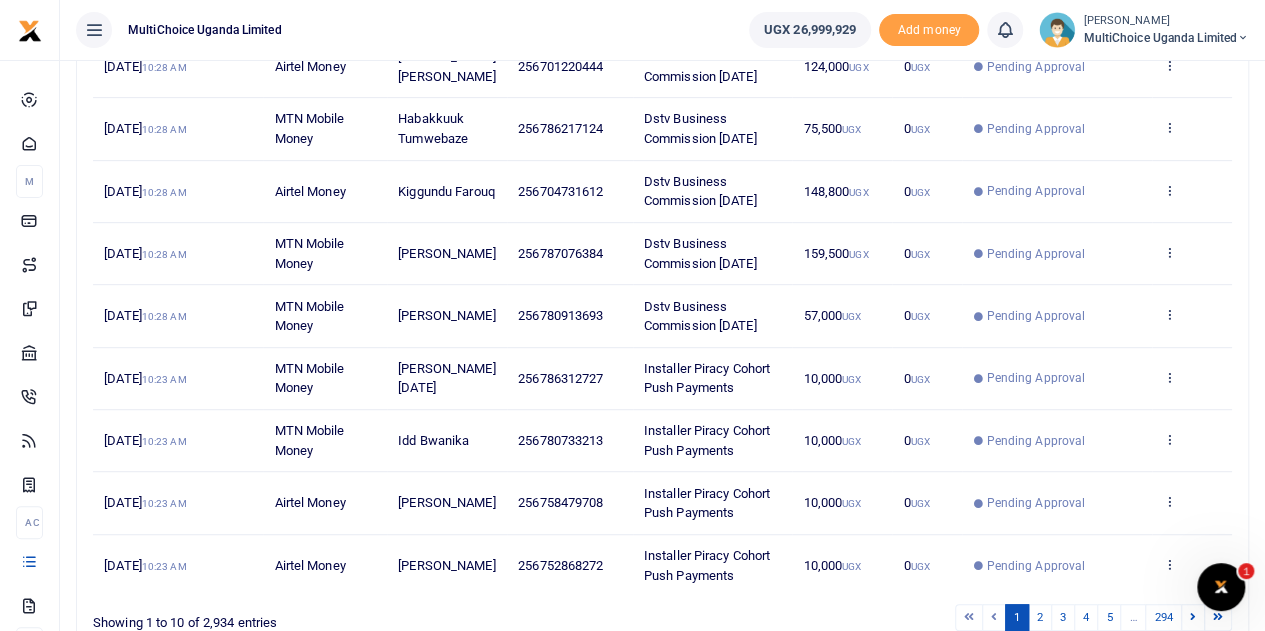 scroll, scrollTop: 497, scrollLeft: 0, axis: vertical 